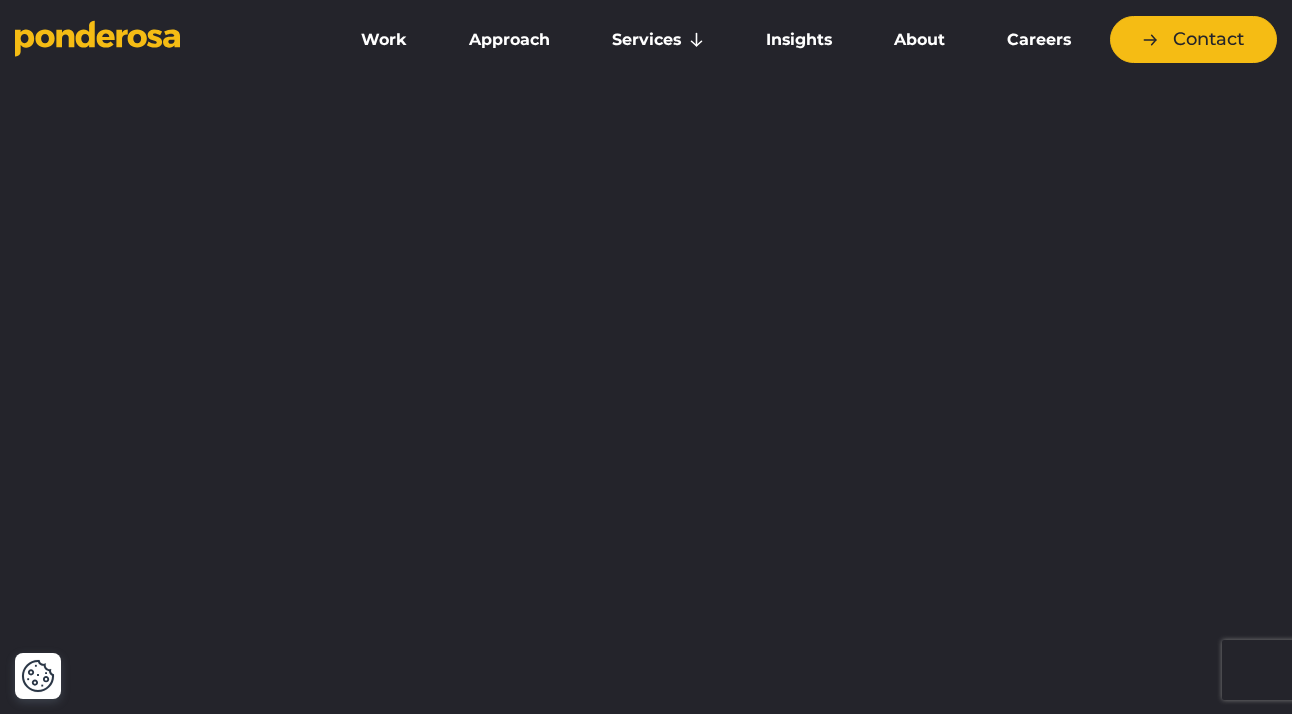 scroll, scrollTop: 0, scrollLeft: 0, axis: both 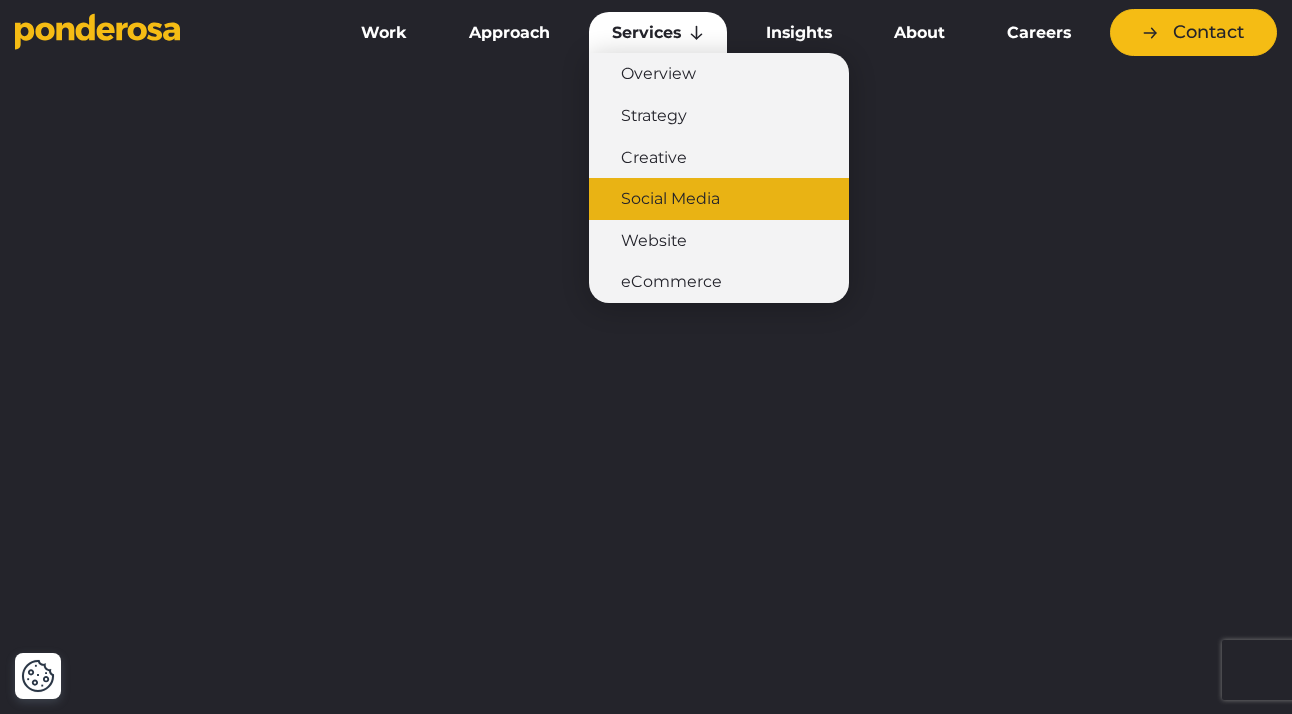 click on "Social Media" at bounding box center [719, 199] 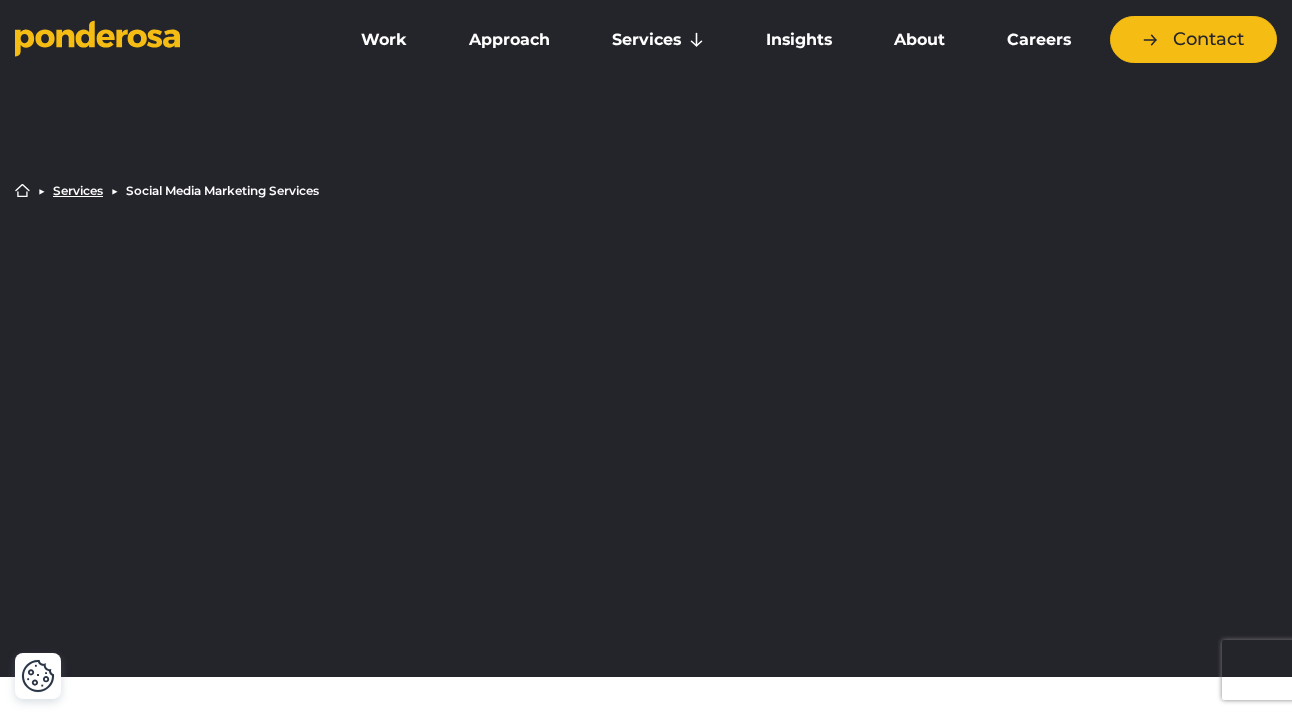 scroll, scrollTop: 3, scrollLeft: 0, axis: vertical 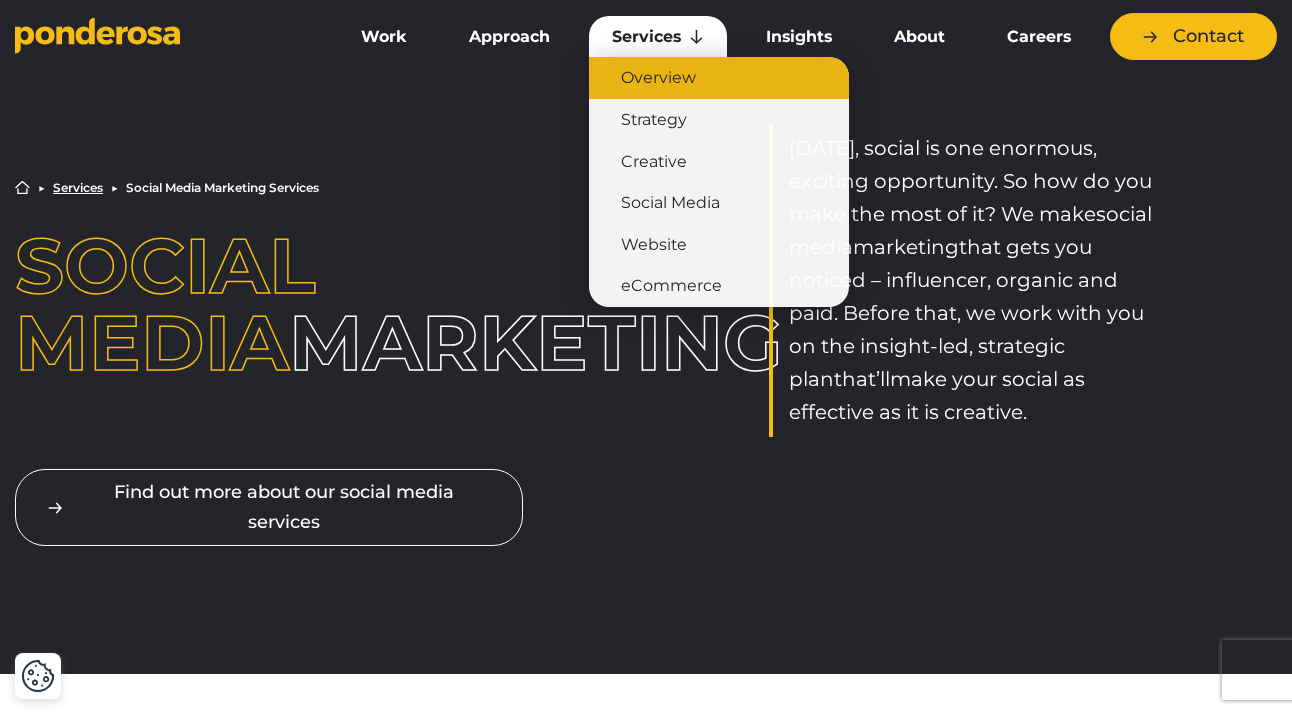 click on "Overview" at bounding box center (719, 78) 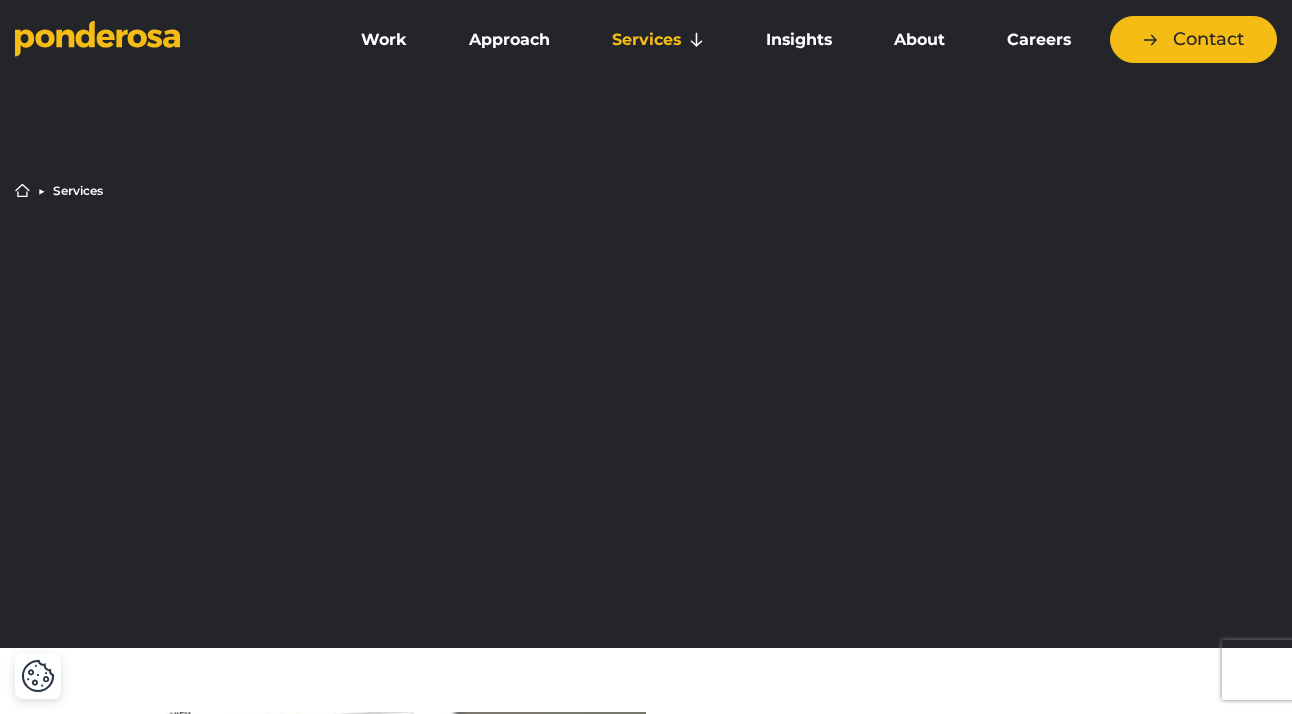 scroll, scrollTop: 0, scrollLeft: 0, axis: both 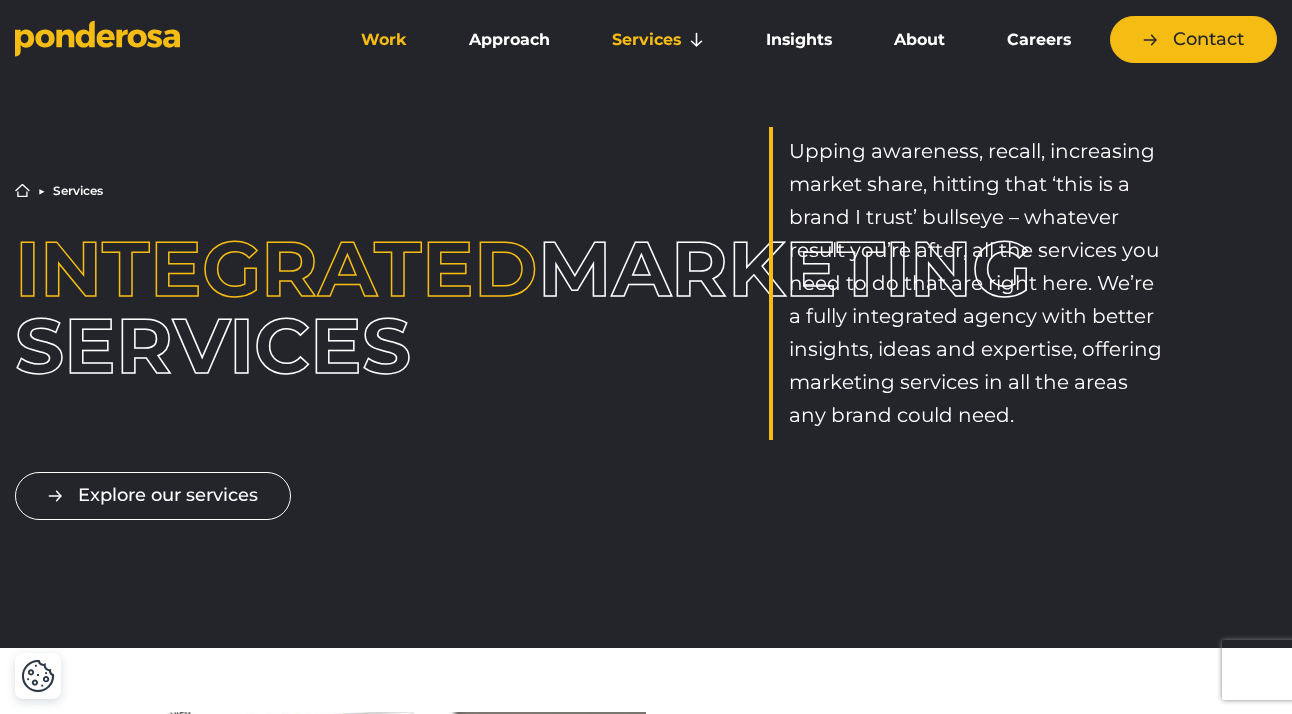 click on "Work" at bounding box center [384, 40] 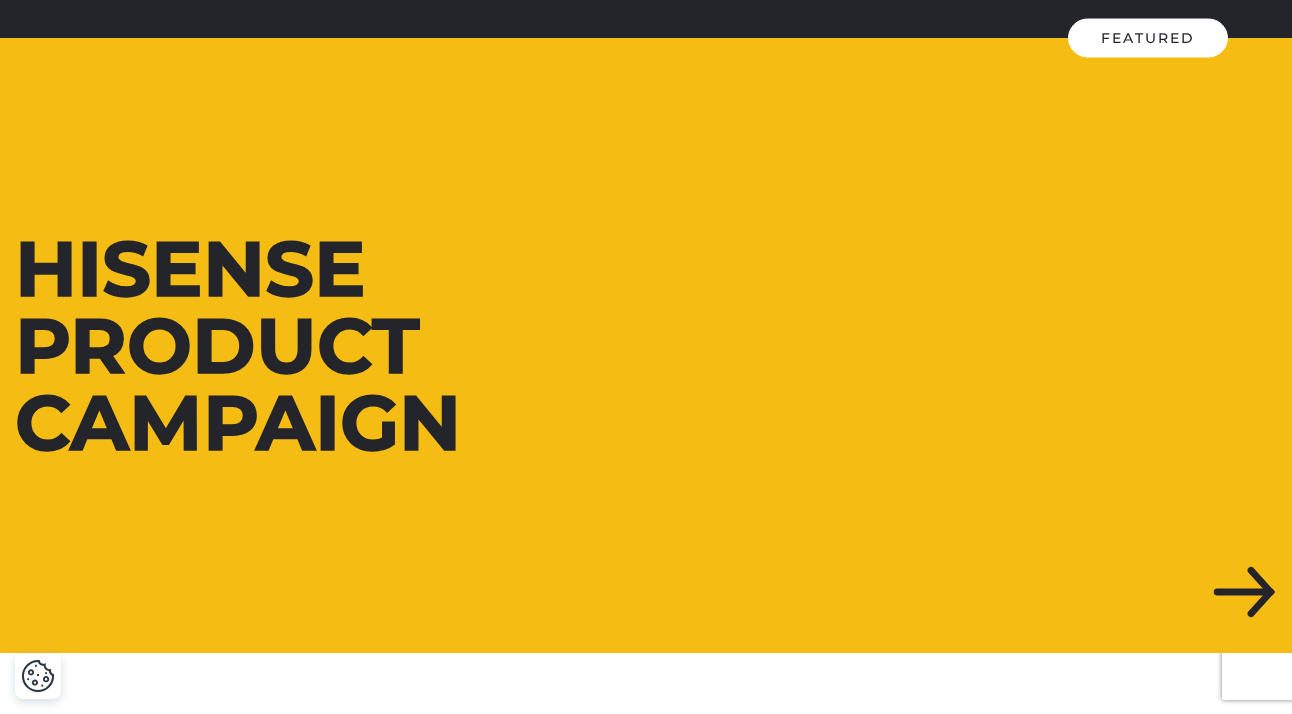 scroll, scrollTop: 405, scrollLeft: 0, axis: vertical 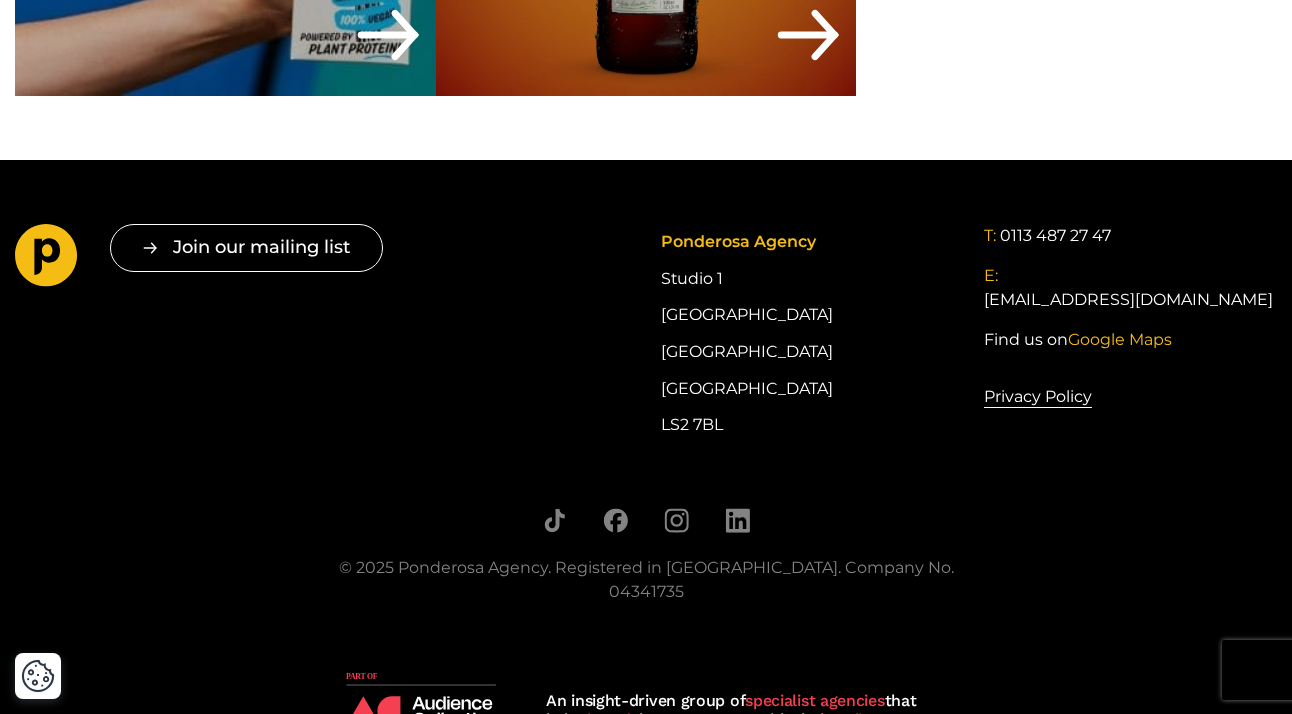 click on "Ponderosa Agency
Studio 1
Cross York Street Studios
Cross York Street
Leeds
LS2 7BL" at bounding box center [807, 333] 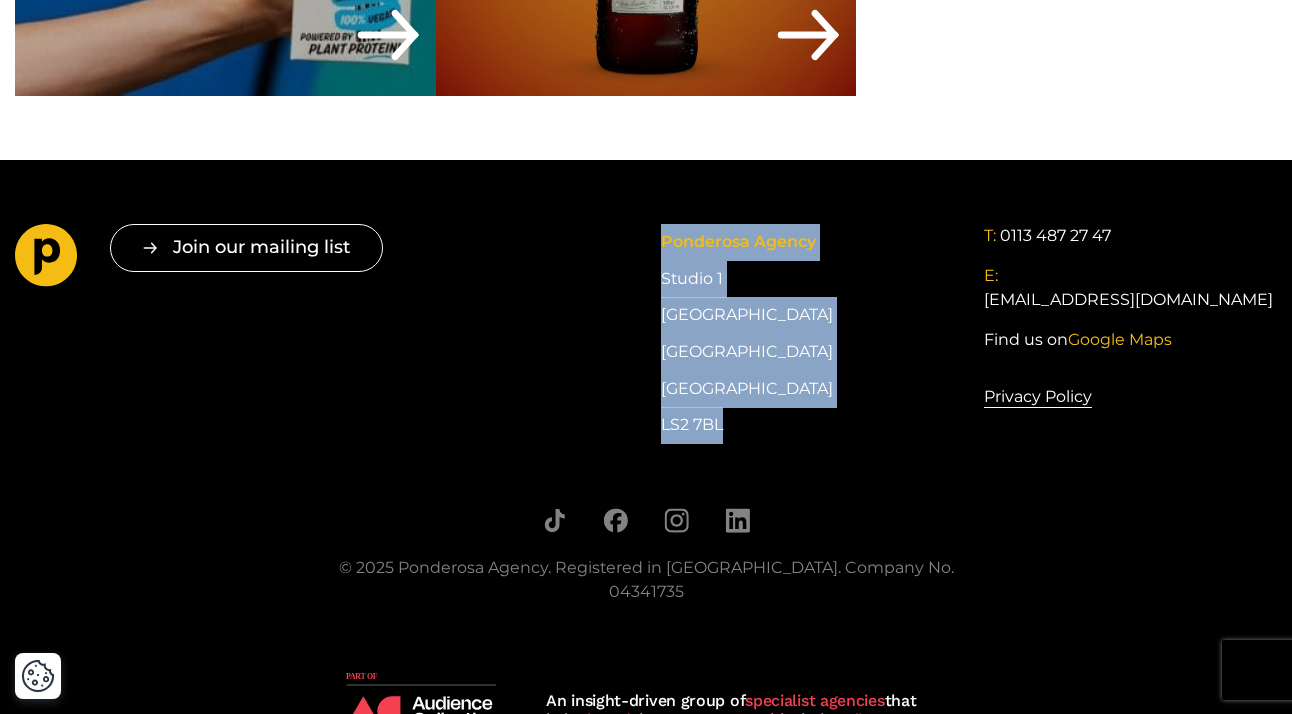 drag, startPoint x: 724, startPoint y: 418, endPoint x: 697, endPoint y: 228, distance: 191.90883 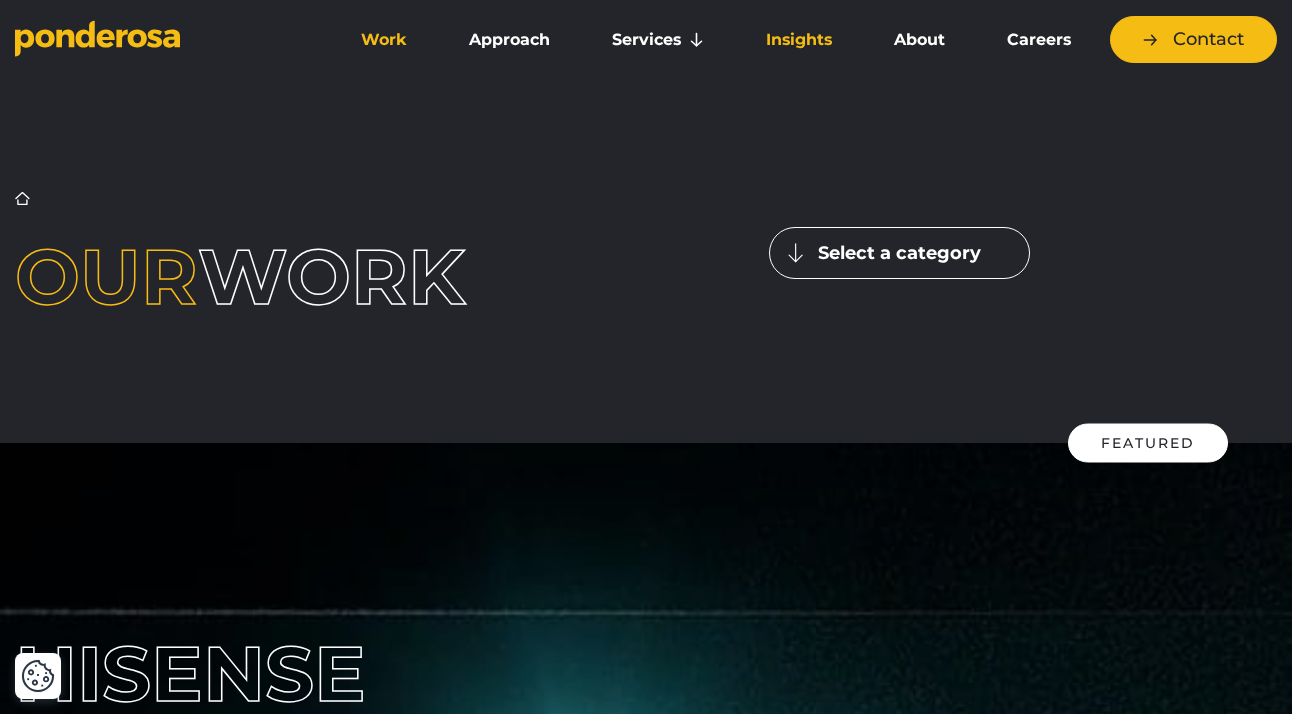 scroll, scrollTop: 0, scrollLeft: 0, axis: both 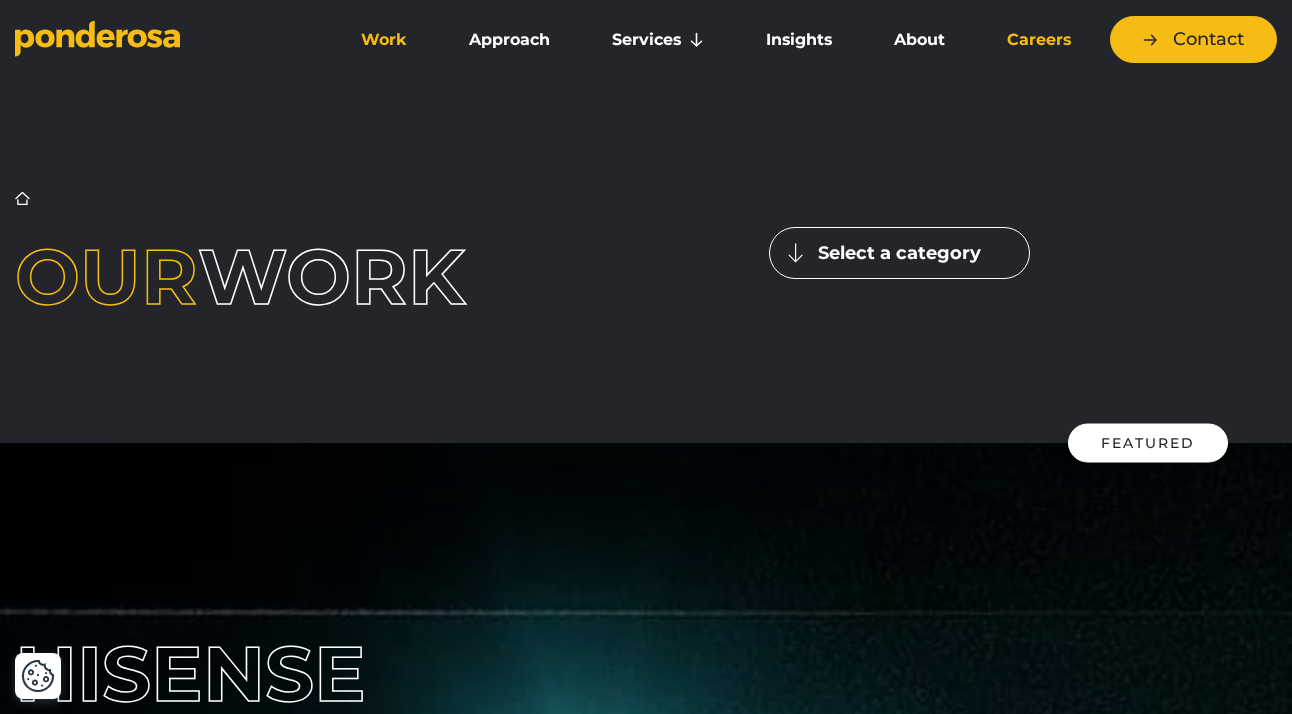 click on "Careers" at bounding box center [1039, 40] 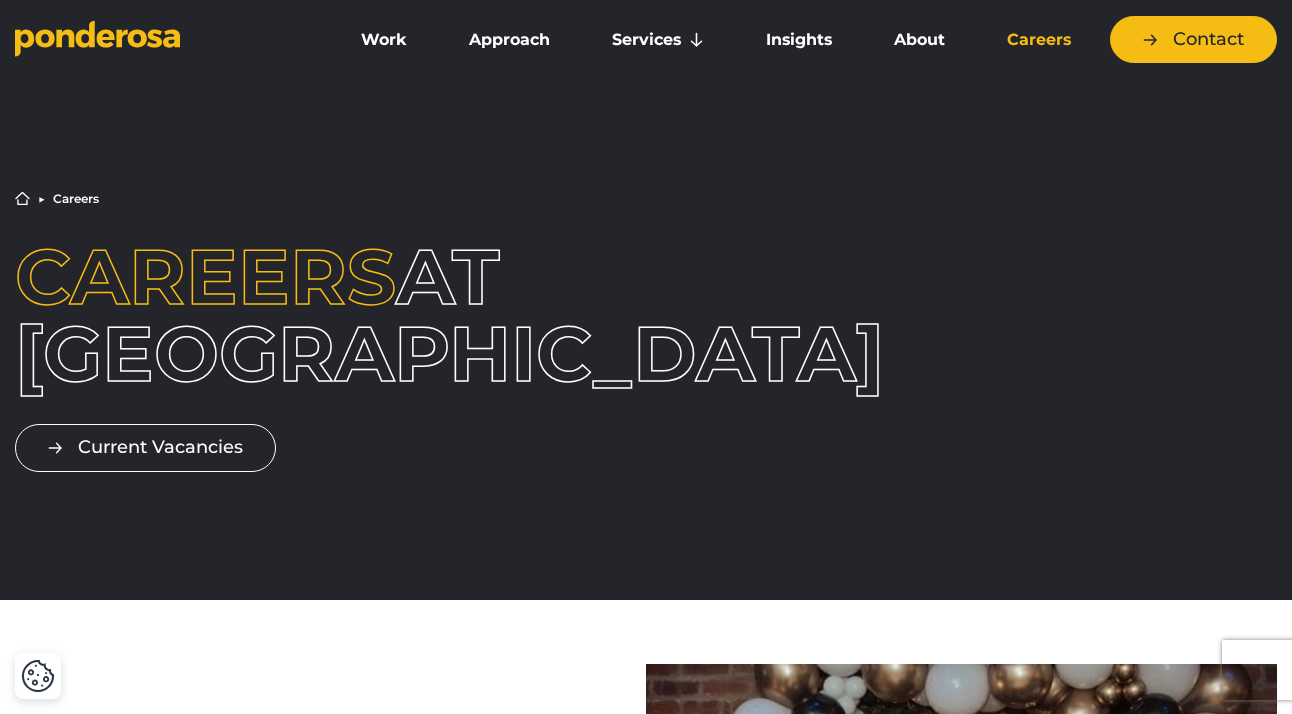 scroll, scrollTop: 458, scrollLeft: 0, axis: vertical 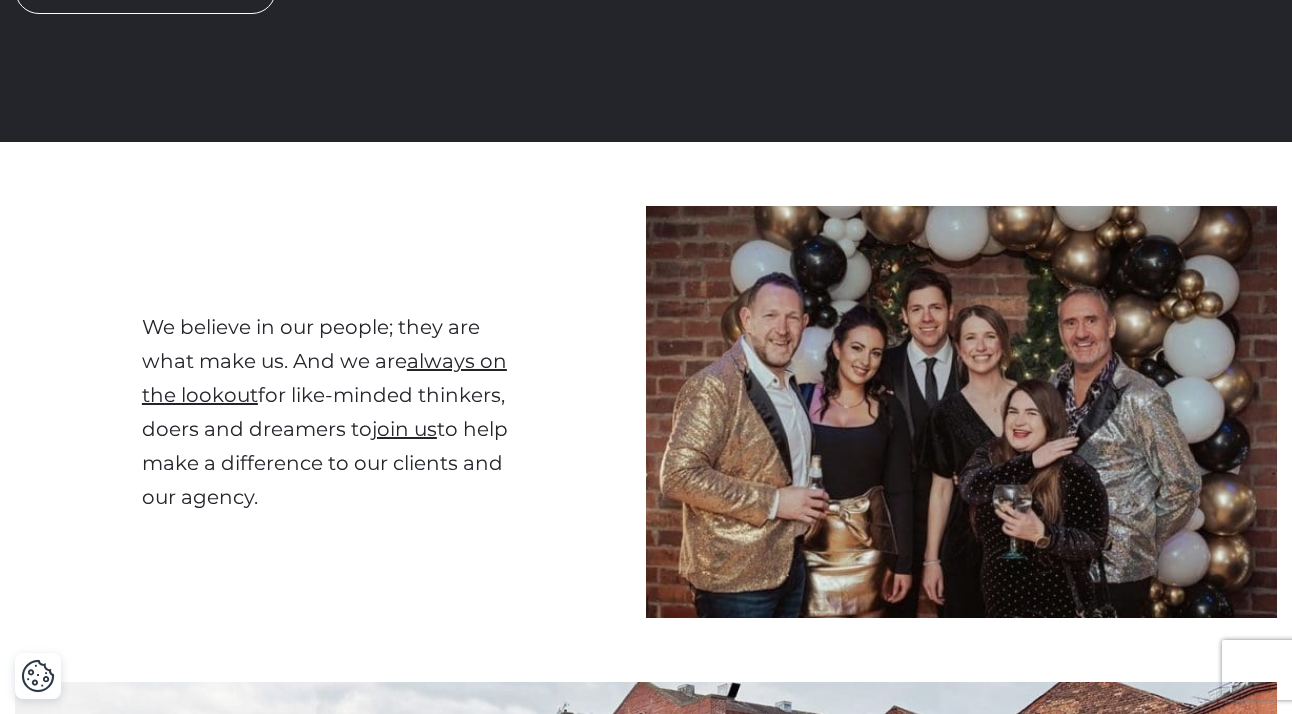 click on "Home   ▶︎   Careers
Careers  at Ponderosa
Current Vacancies" at bounding box center (646, -127) 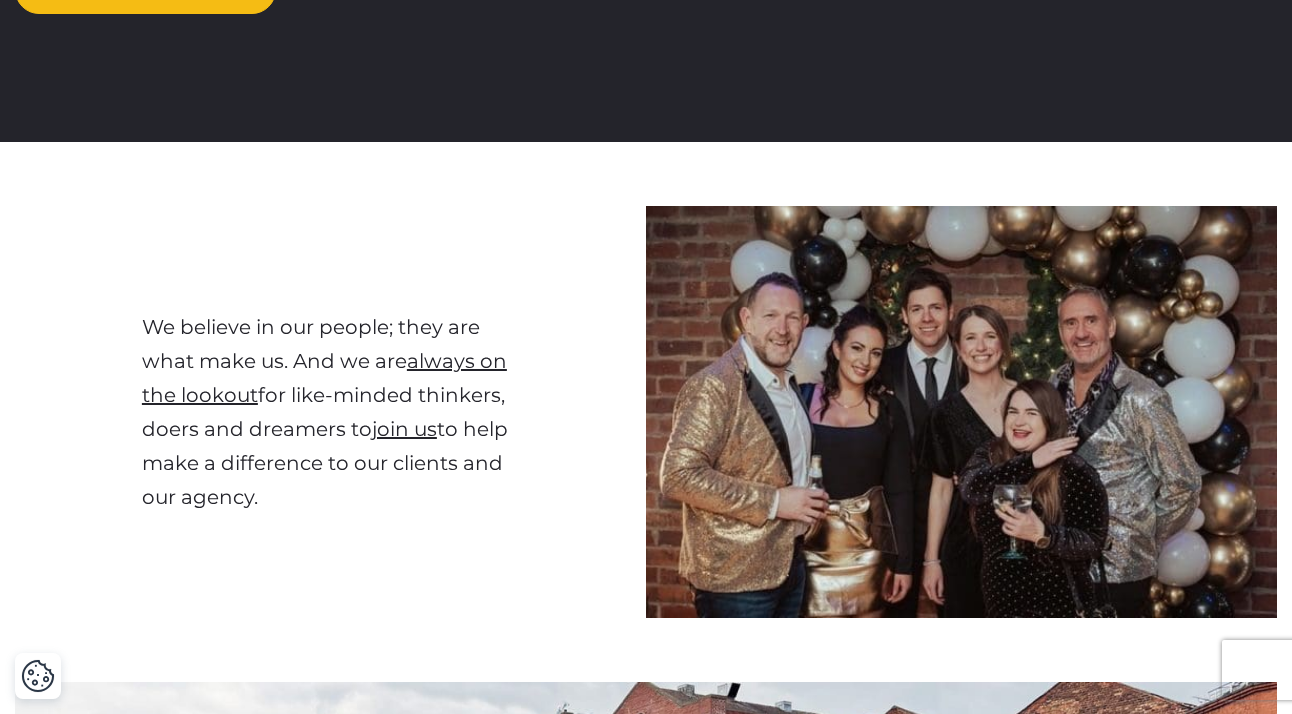 click on "Current Vacancies" at bounding box center (145, -11) 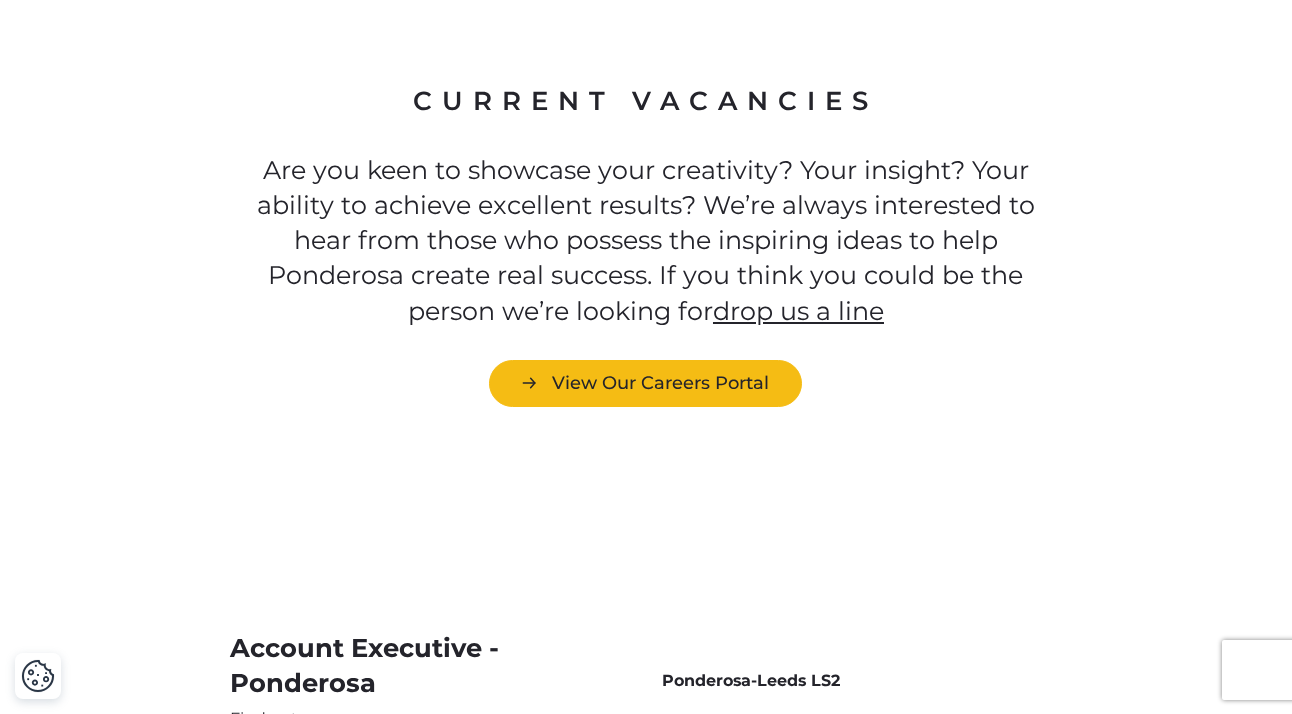 scroll, scrollTop: 5245, scrollLeft: 0, axis: vertical 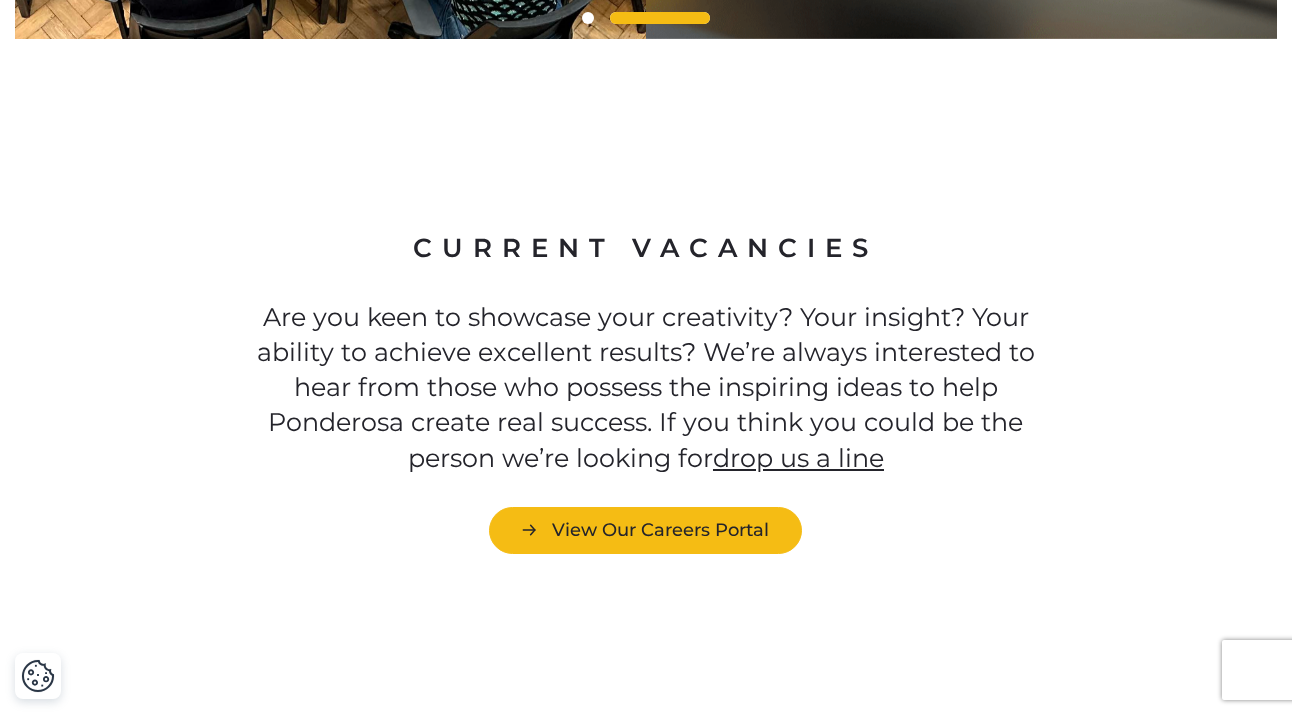 click on "Current Vacancies
Are you keen to showcase your creativity? Your insight? Your ability to achieve excellent results? We’re always interested to hear from those who possess the inspiring ideas to help Ponderosa create real success. If you think you could be the person we’re looking for  drop us a line
View Our Careers Portal" at bounding box center (646, 392) 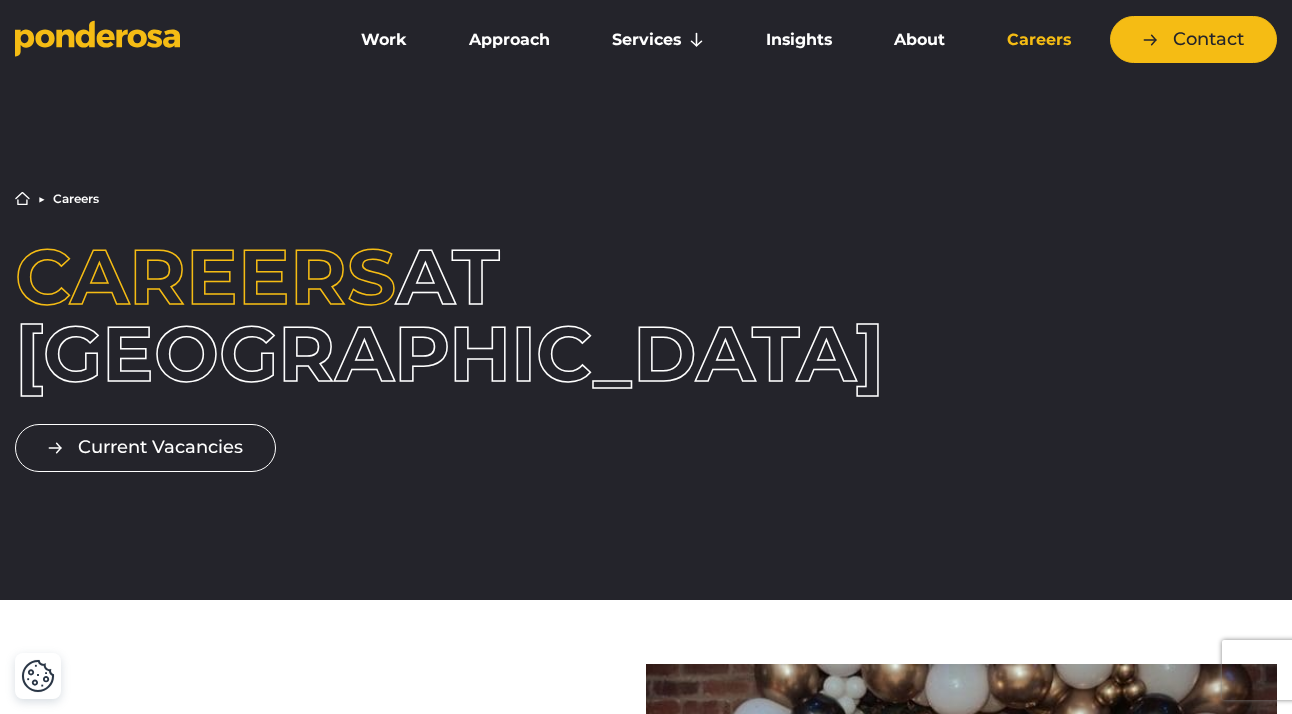 scroll, scrollTop: 0, scrollLeft: 0, axis: both 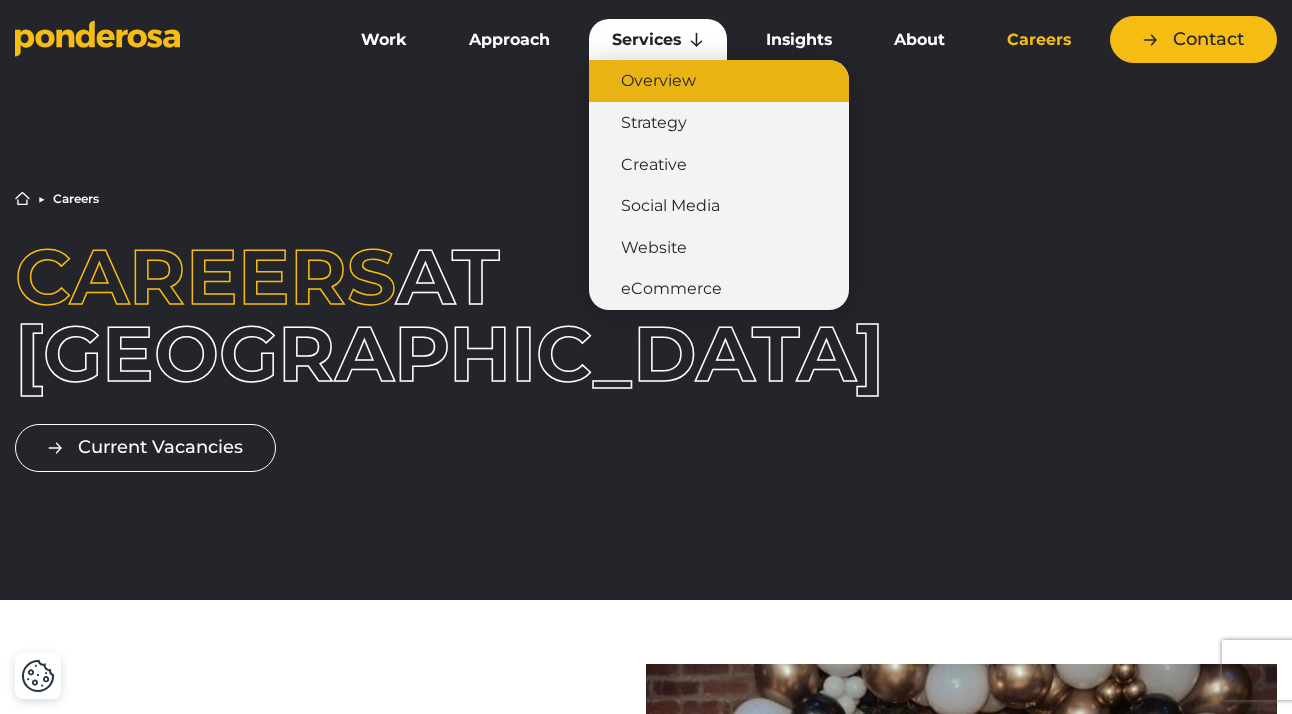 click on "Overview" at bounding box center (719, 81) 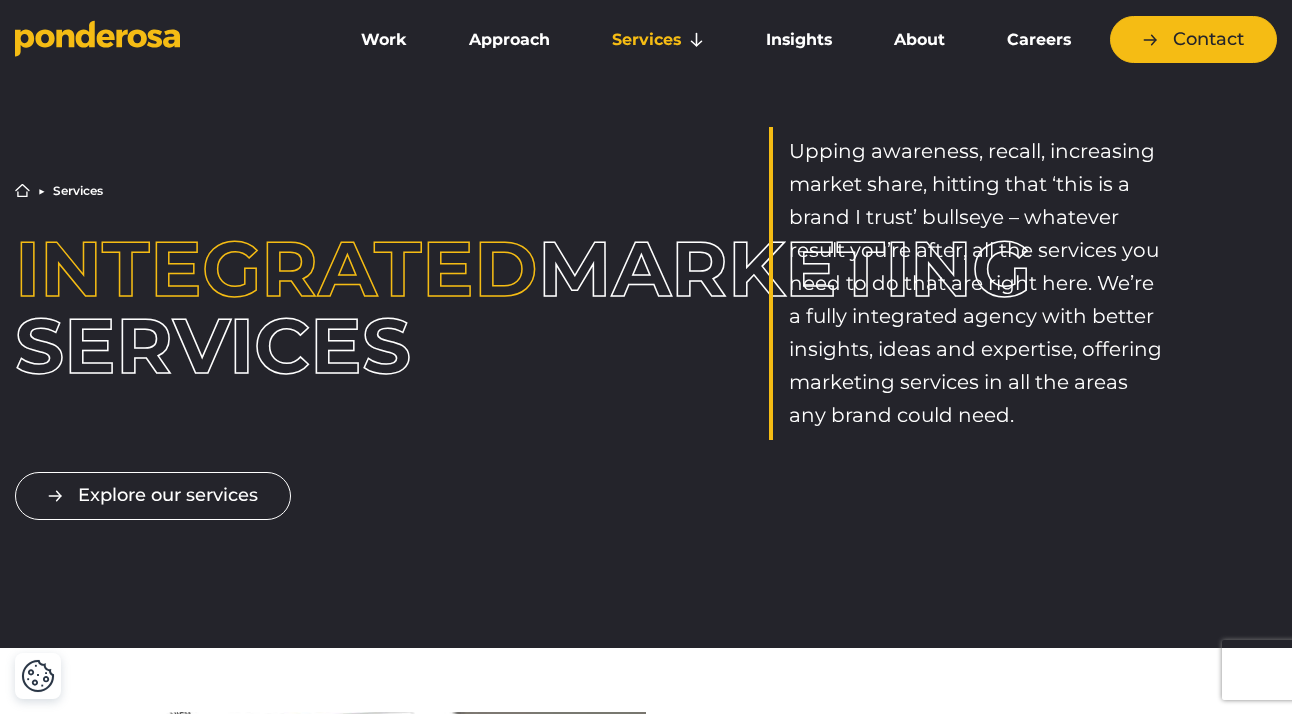 scroll, scrollTop: 0, scrollLeft: 0, axis: both 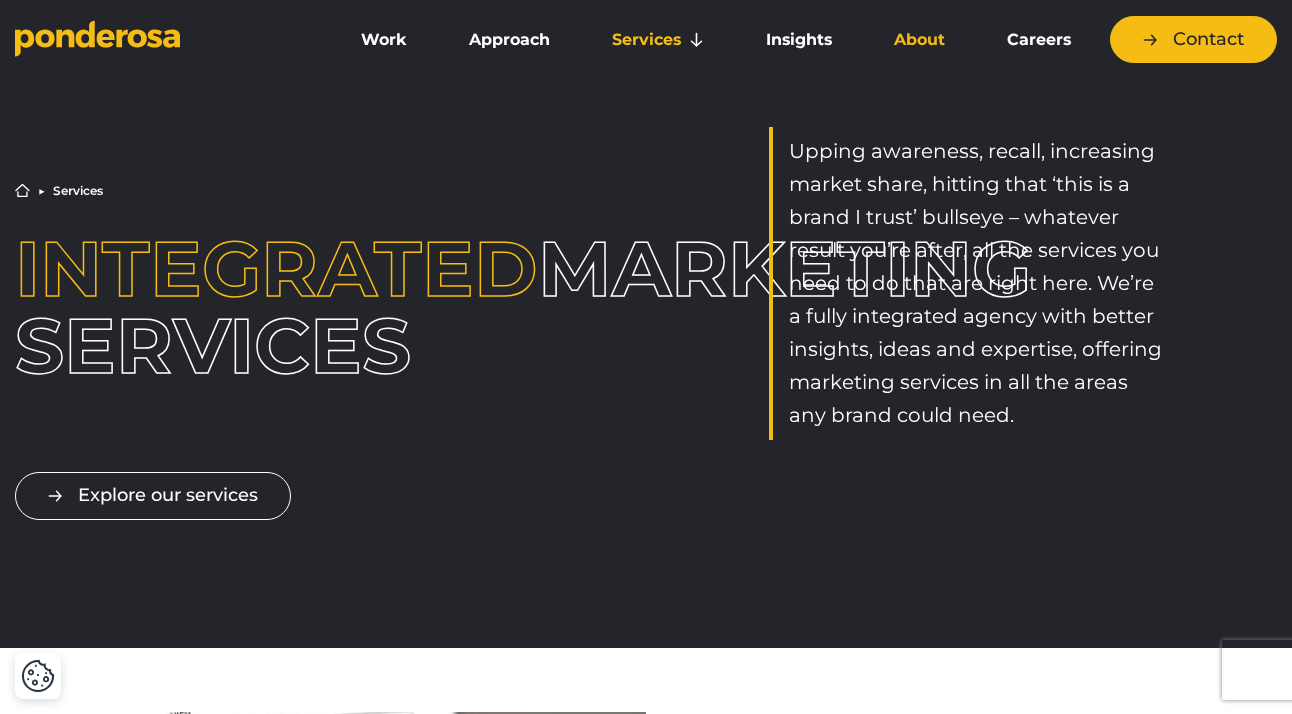 click on "About" at bounding box center (919, 40) 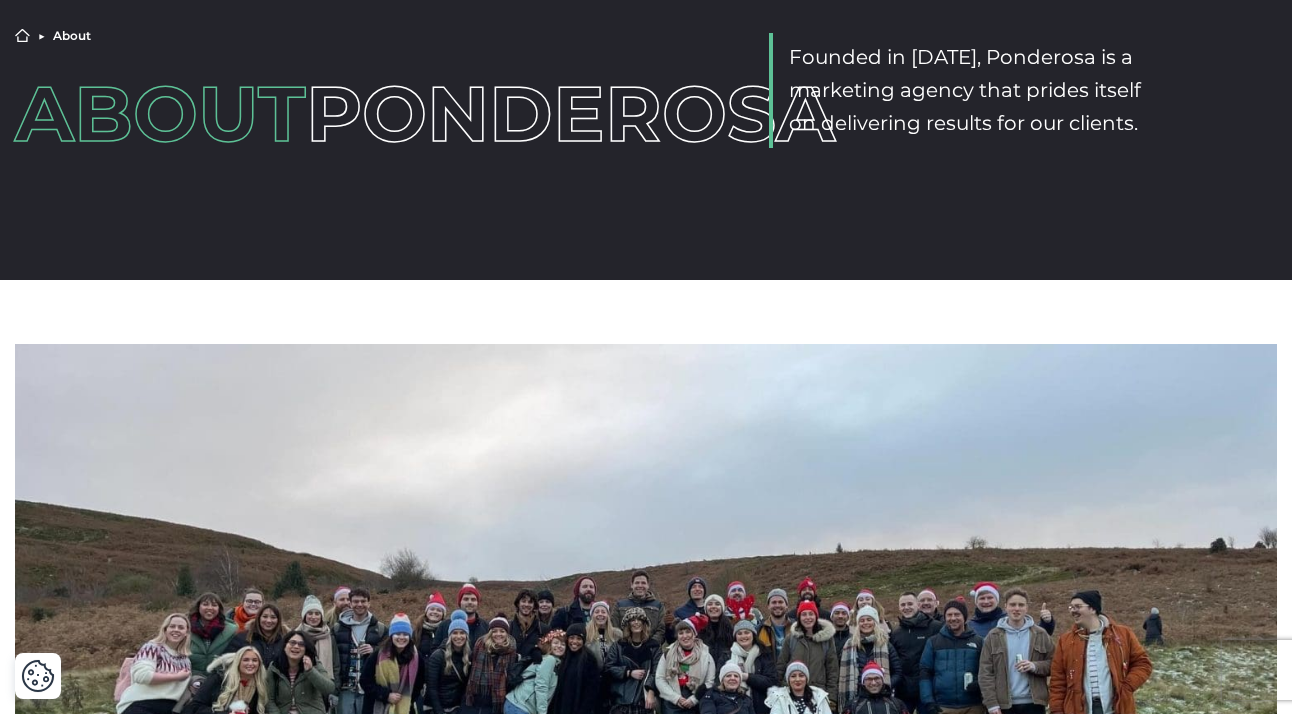 scroll, scrollTop: 0, scrollLeft: 0, axis: both 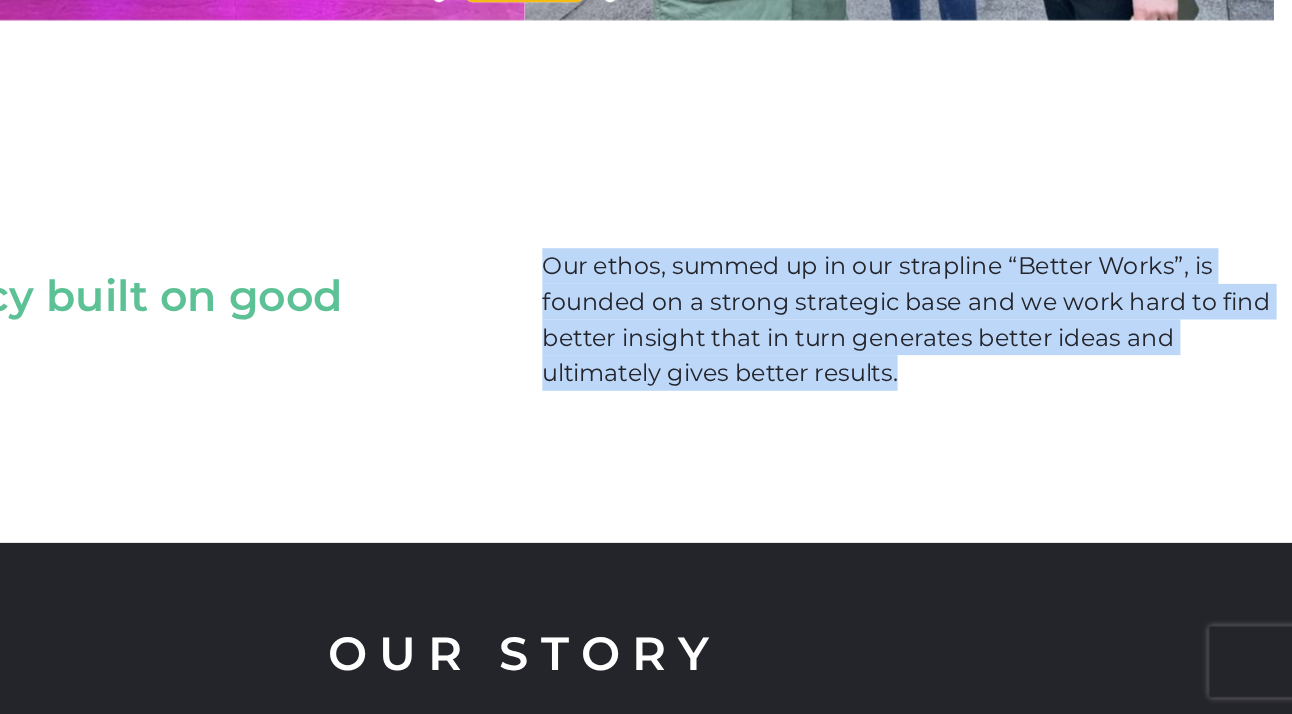 drag, startPoint x: 816, startPoint y: 425, endPoint x: 598, endPoint y: 253, distance: 277.68326 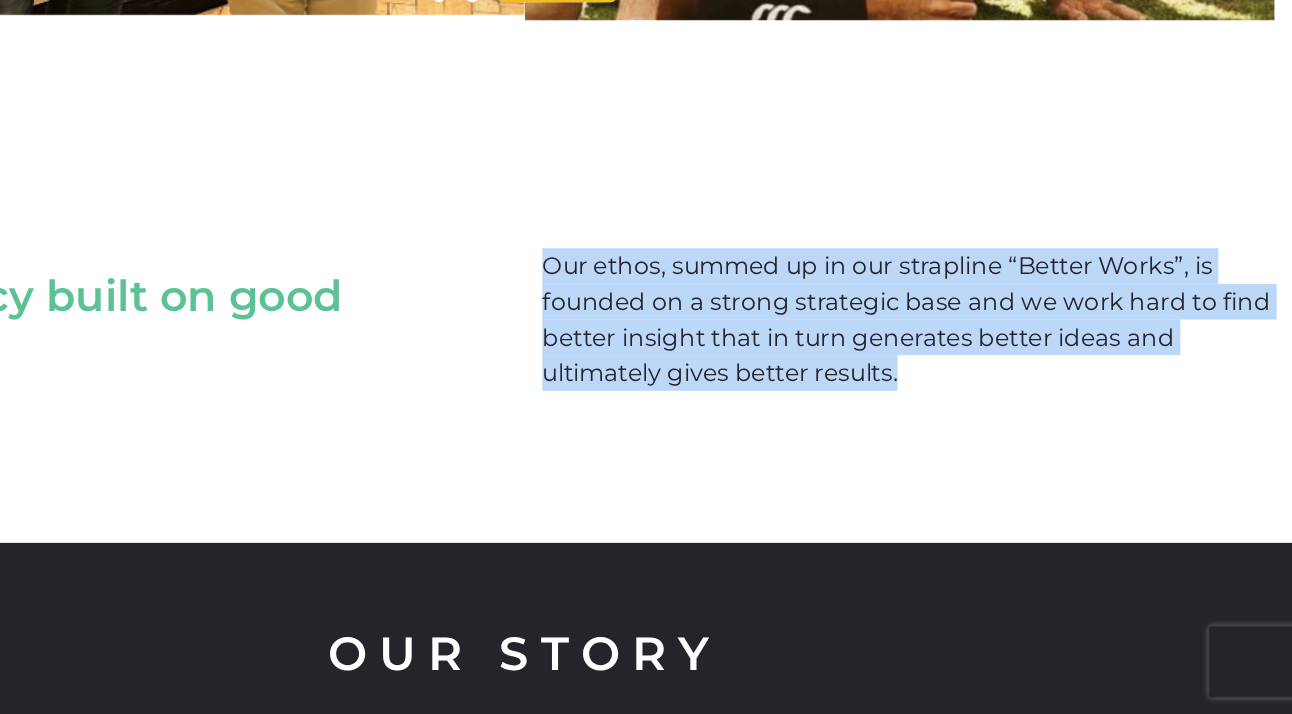click on "An agency built on good ideas
Our ethos, summed up in our strapline “Better Works”, is founded on a strong strategic base and we work hard to find better insight that in turn generates better ideas and ultimately gives better results." at bounding box center (646, 382) 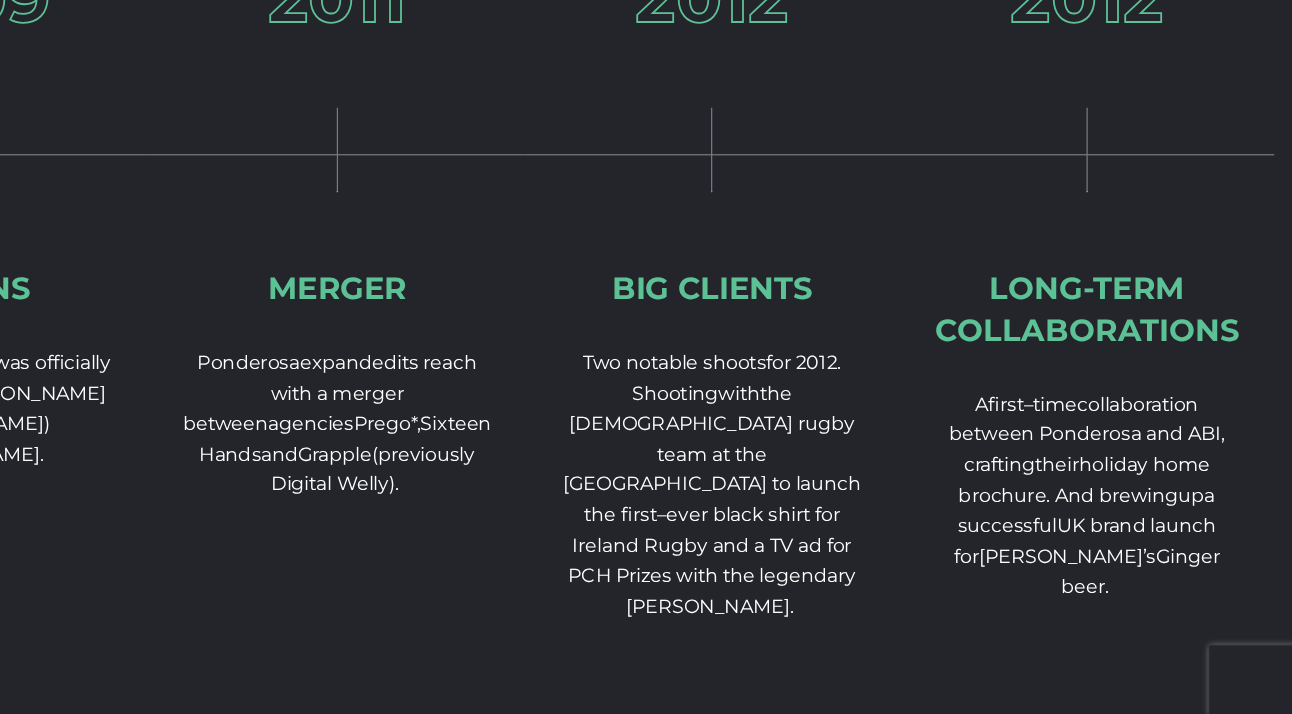 scroll, scrollTop: 2793, scrollLeft: 0, axis: vertical 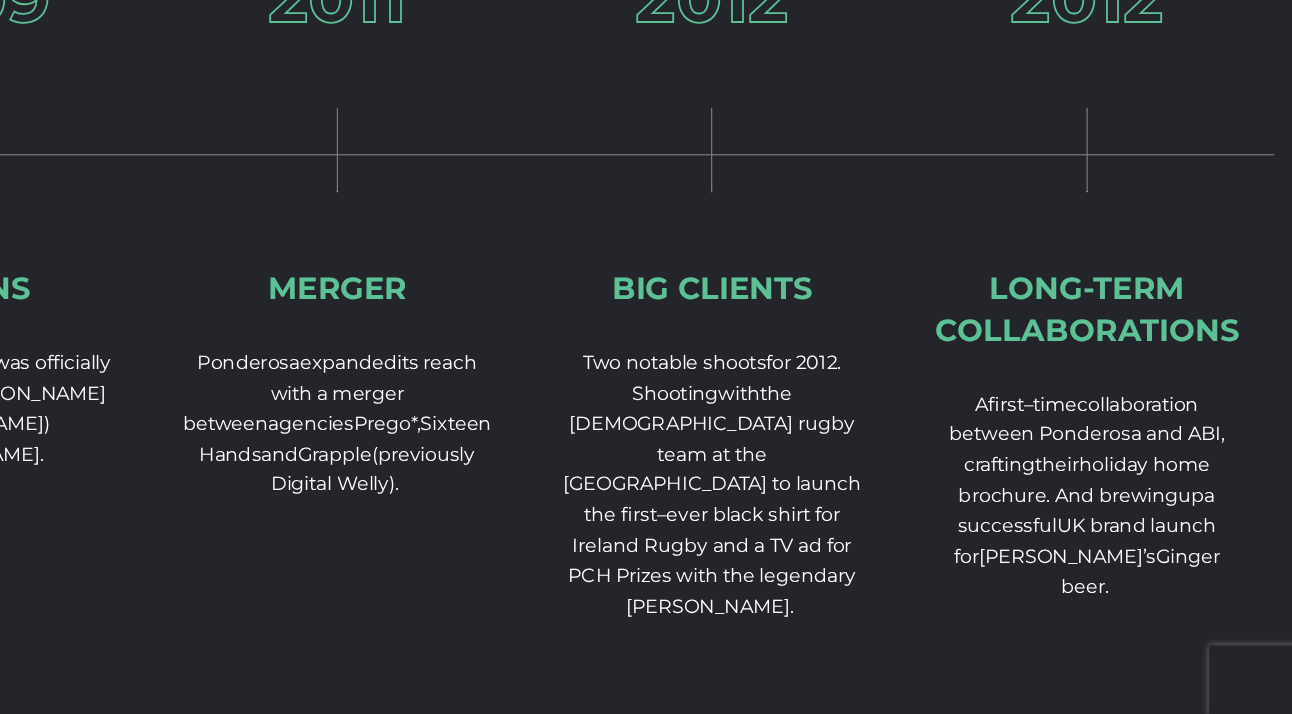click on "2012
Long-term collaborations
A  first – time  collaboration between Ponderosa and ABI ,   craft ing  th e ir  holiday home brochure .   A nd brew ing  up  a successful  UK brand launch for  [PERSON_NAME]’s  Ginger beer." at bounding box center [1120, 399] 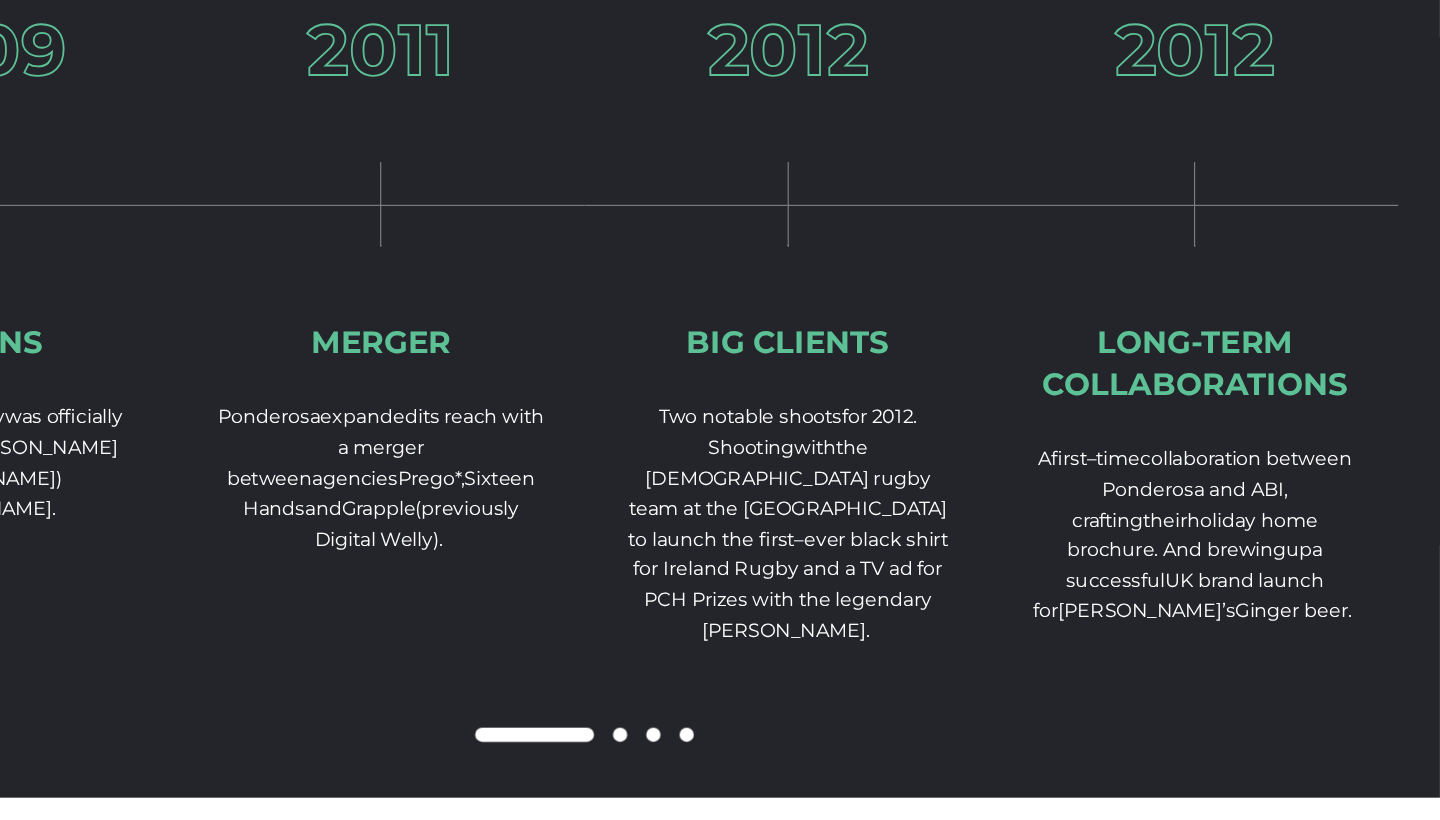 scroll, scrollTop: 2939, scrollLeft: 0, axis: vertical 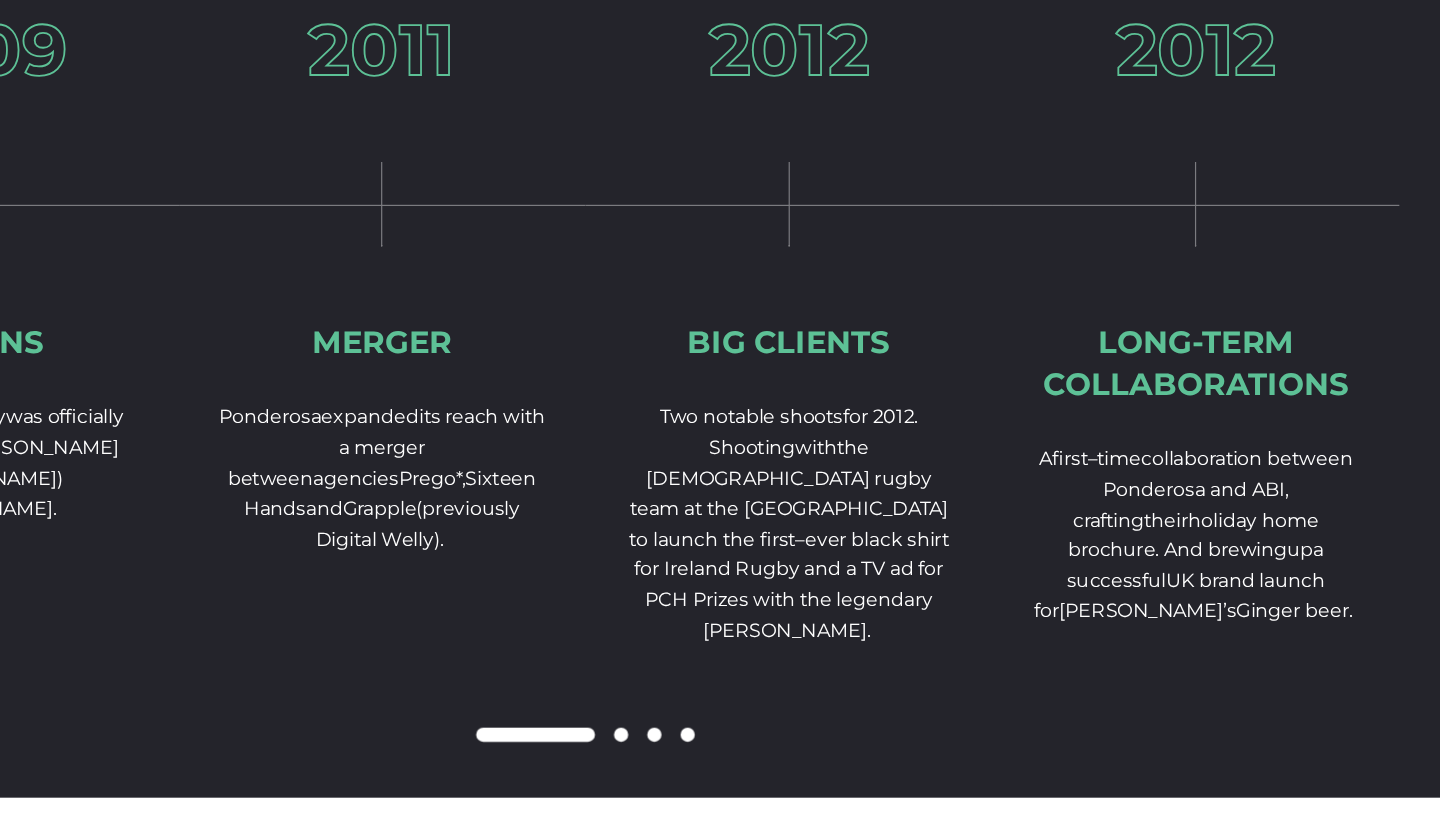 click on "A  first – time  collaboration between Ponderosa and ABI ,   craft ing  th e ir  holiday home brochure .   A nd brew ing  up  a successful  UK brand launch for  [PERSON_NAME]’s  Ginger beer." at bounding box center (1234, 474) 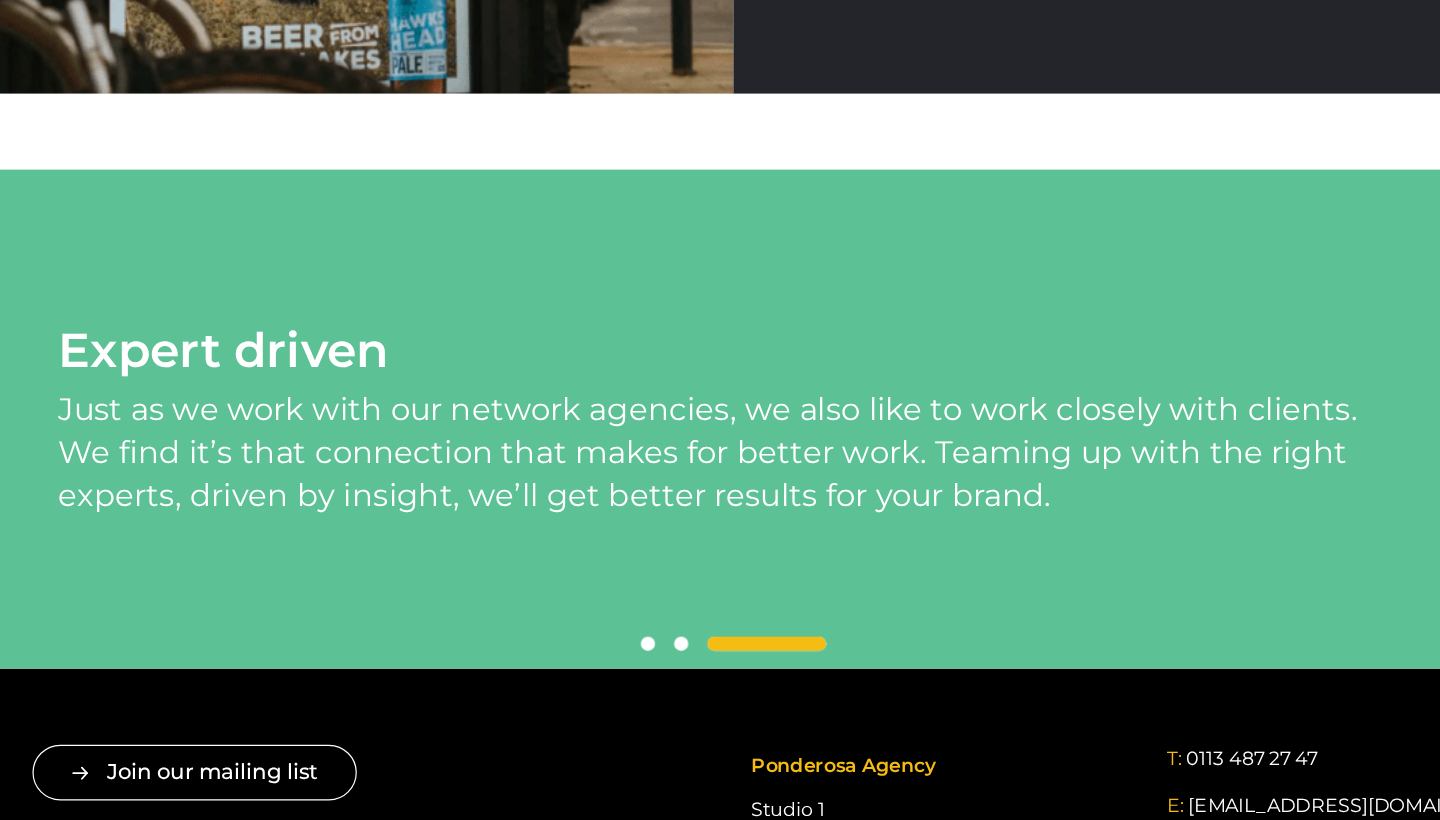 scroll, scrollTop: 4175, scrollLeft: 0, axis: vertical 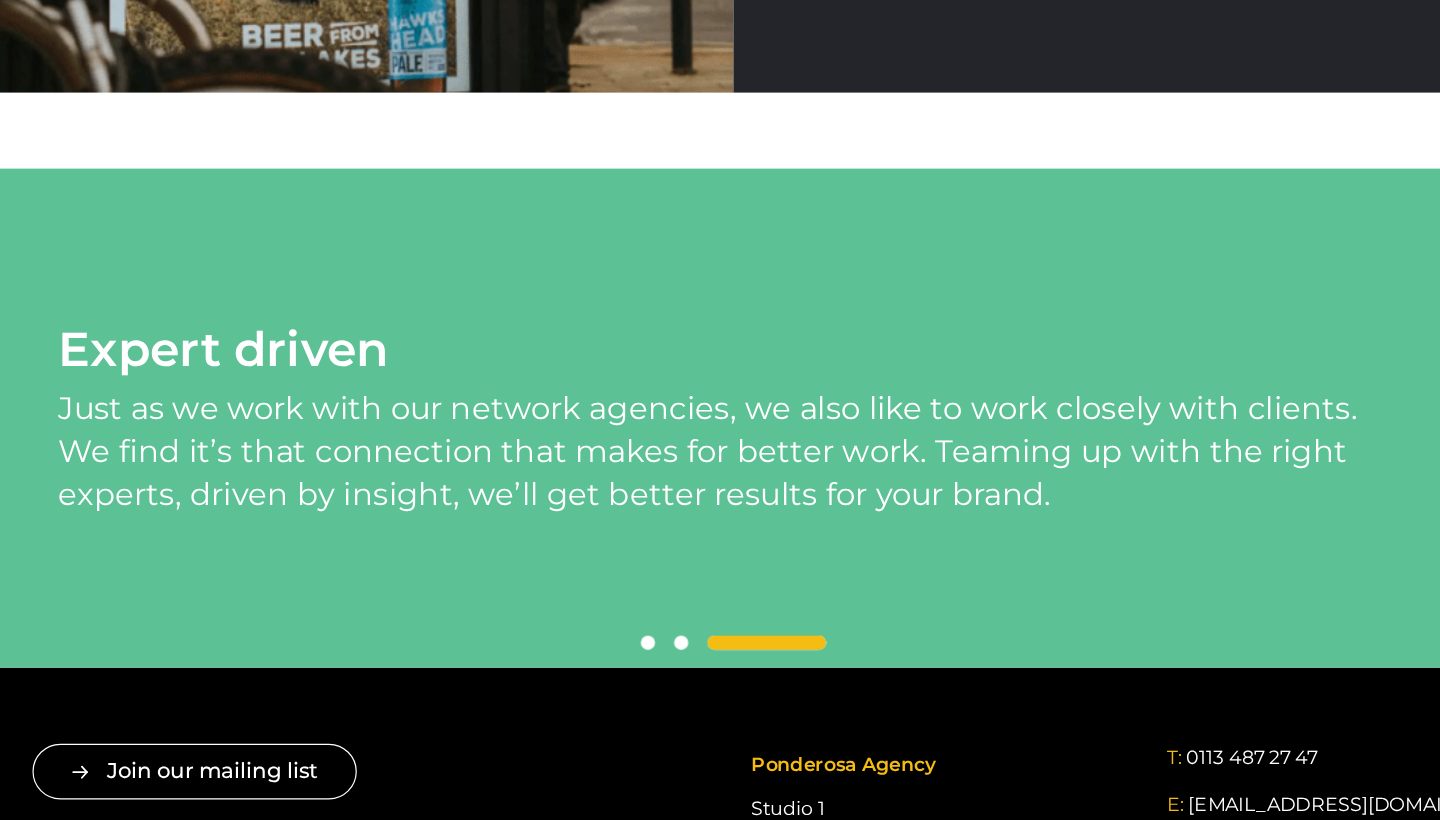click on "Just as we work with our network agencies, we also like to work closely with clients. We find it’s that connection that makes for better work. Teaming up with the right experts, driven by insight, we’ll get better results for your brand." at bounding box center (720, 510) 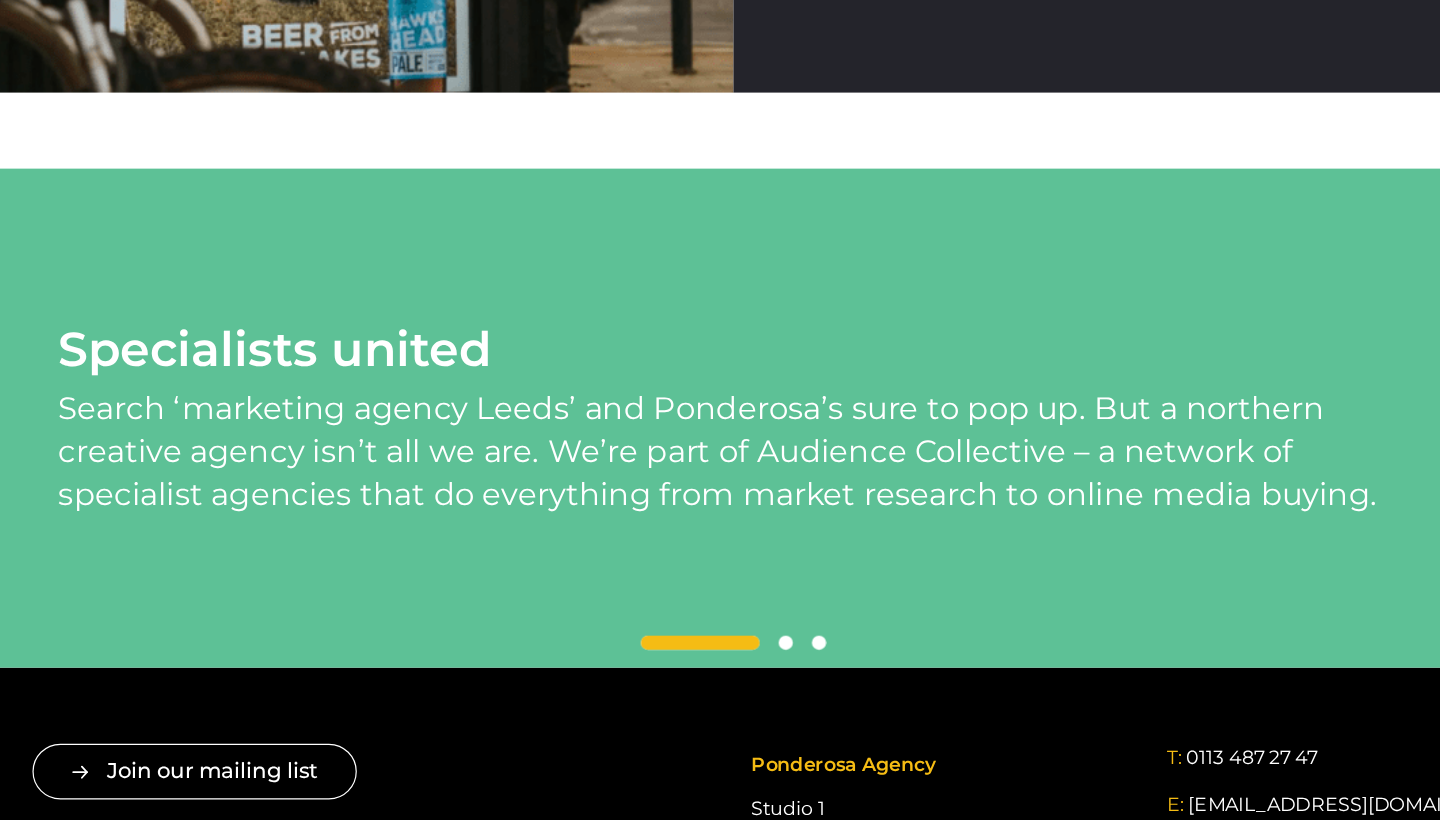 click at bounding box center (764, 671) 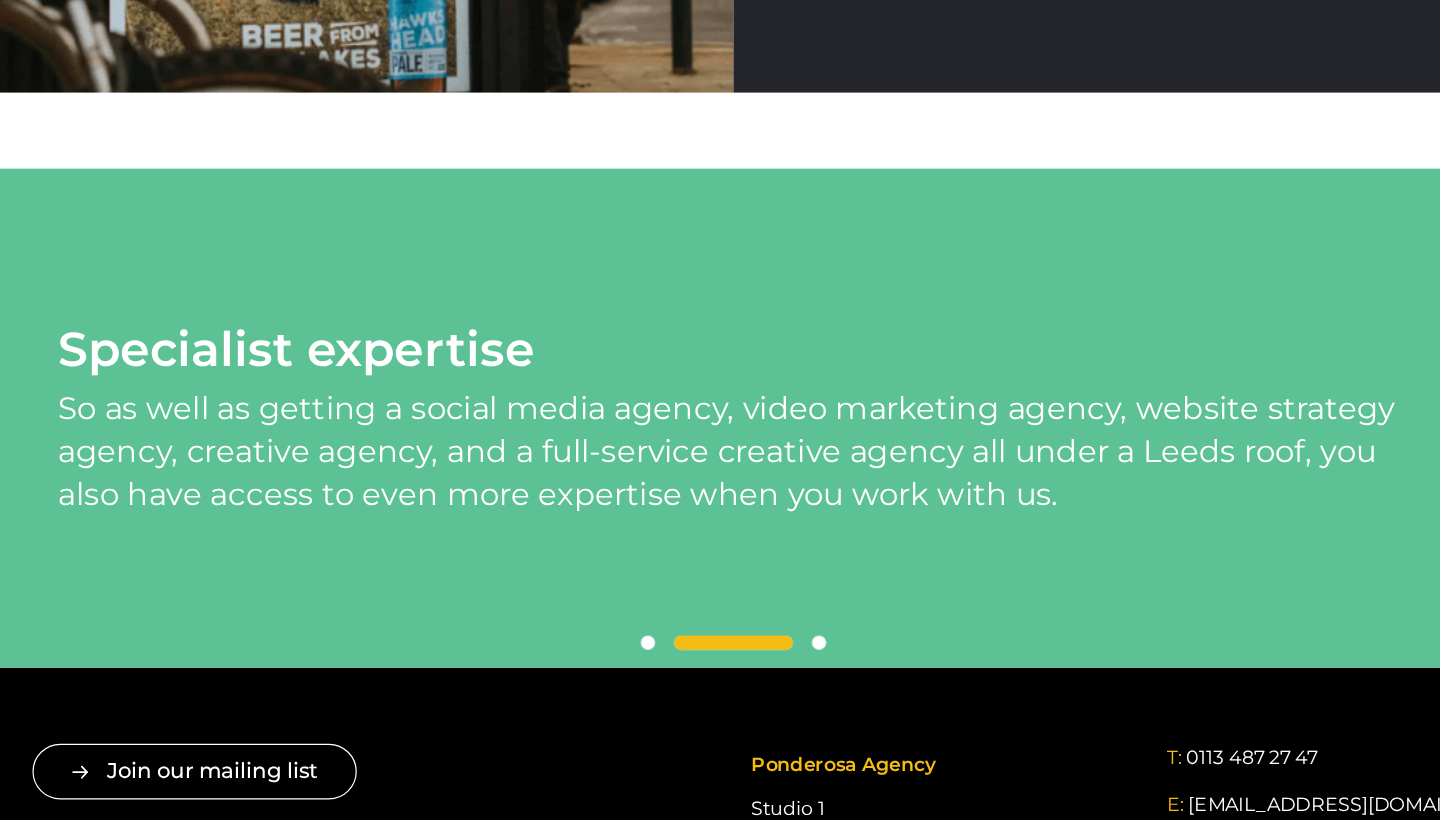 click at bounding box center [792, 671] 